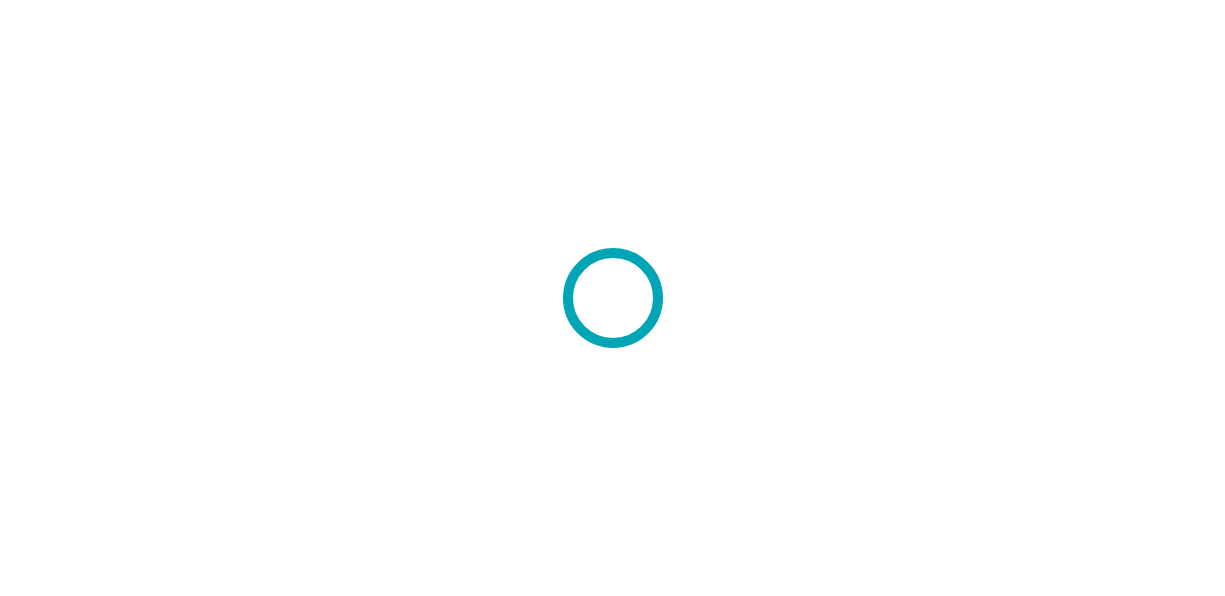 scroll, scrollTop: 0, scrollLeft: 0, axis: both 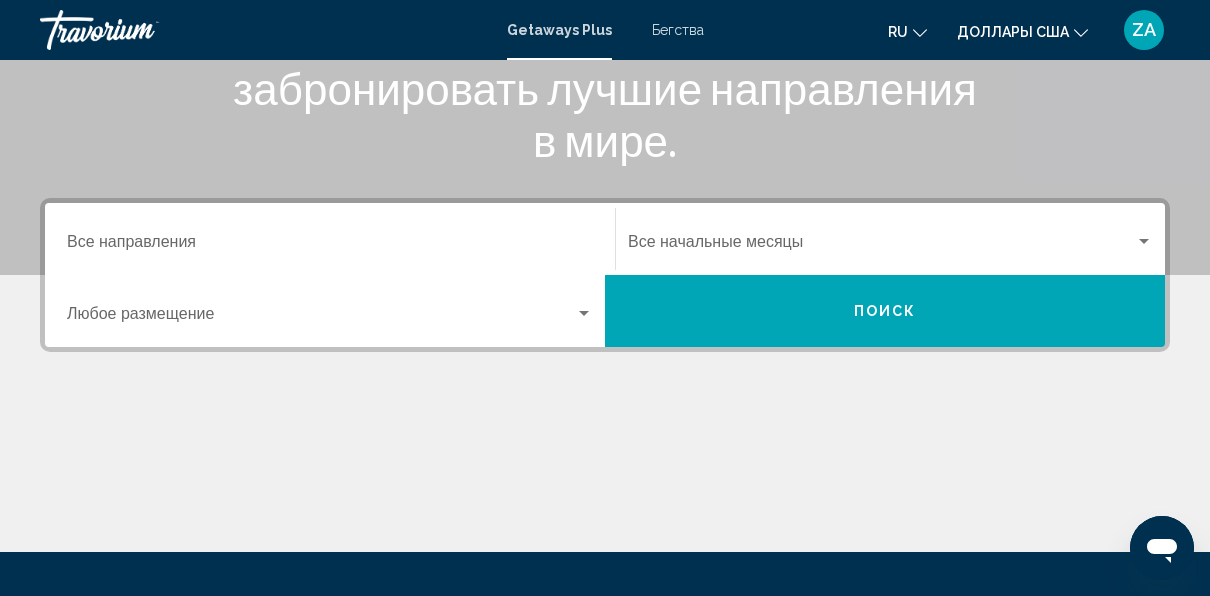click on "Destination Все направления" at bounding box center [330, 246] 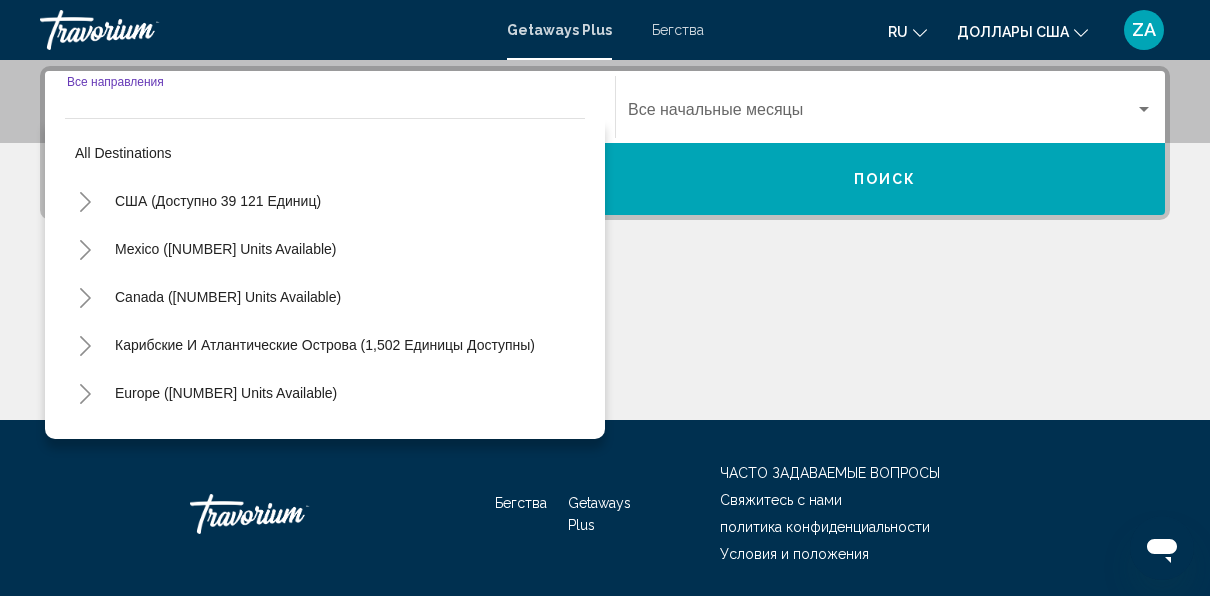 scroll, scrollTop: 458, scrollLeft: 0, axis: vertical 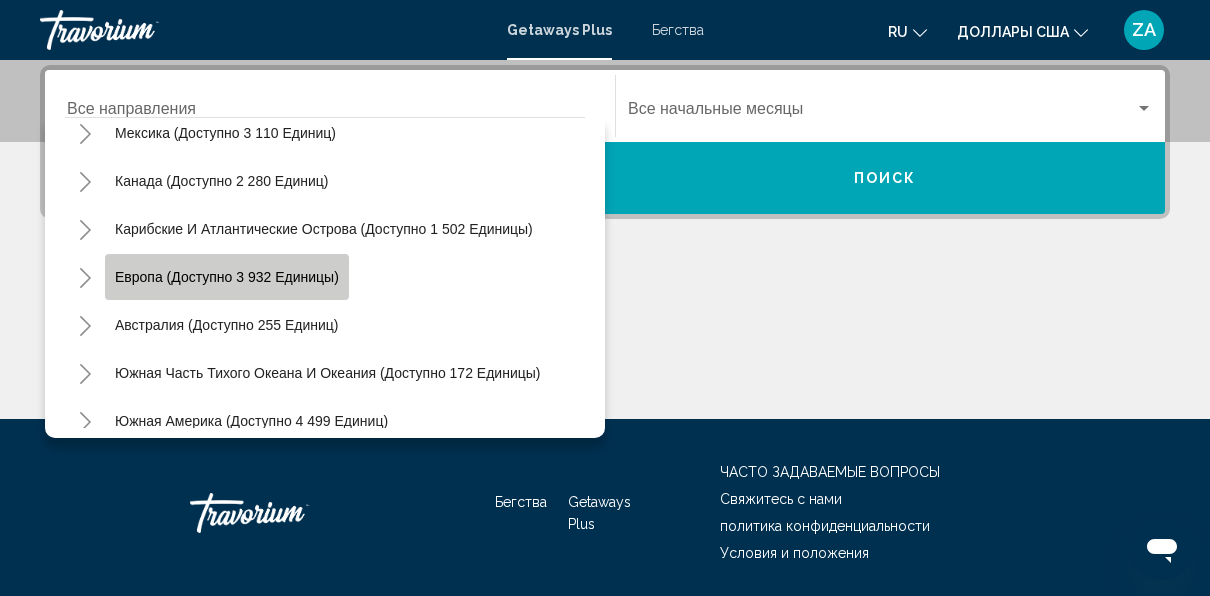 click on "Европа (доступно 3 932 единицы)" at bounding box center [227, 277] 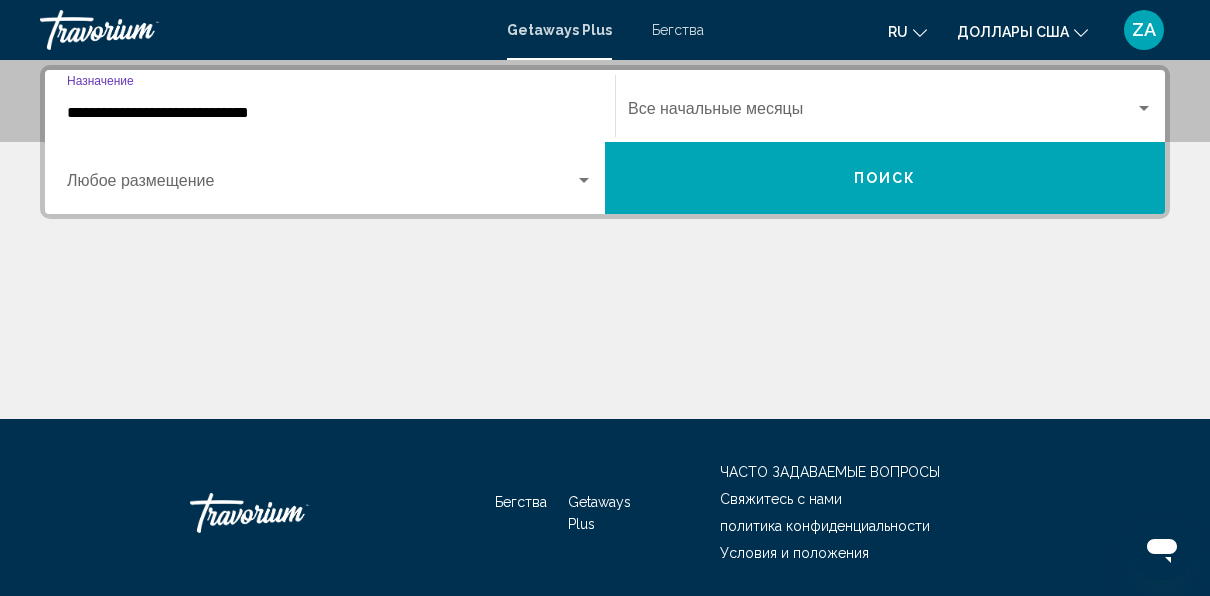click at bounding box center (321, 185) 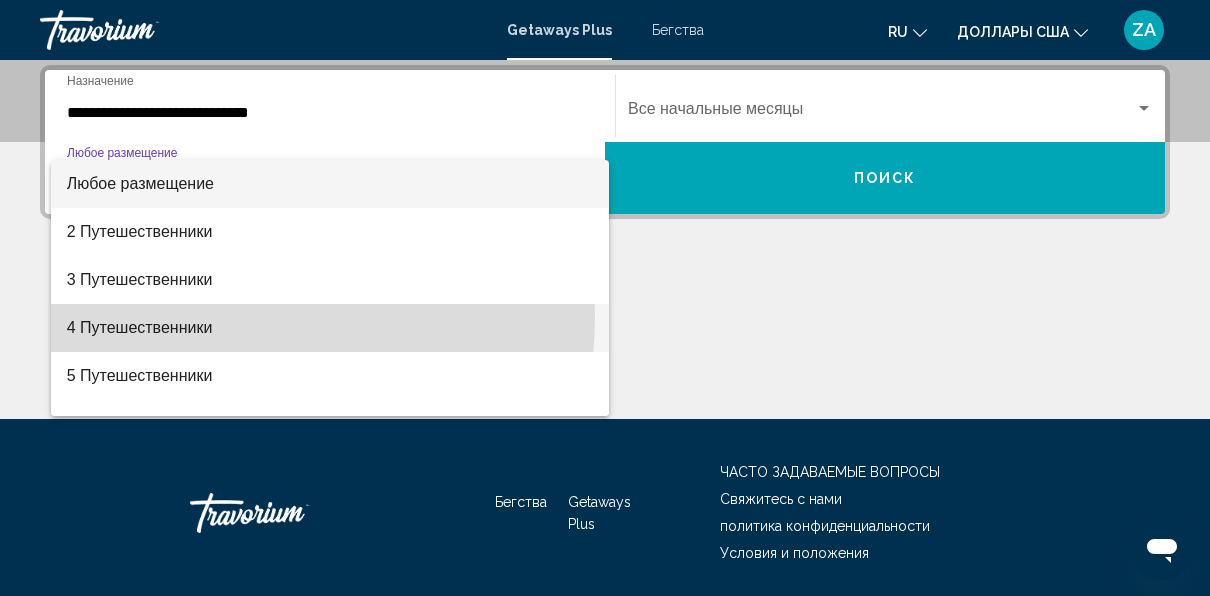 click on "4 Путешественники" at bounding box center (330, 328) 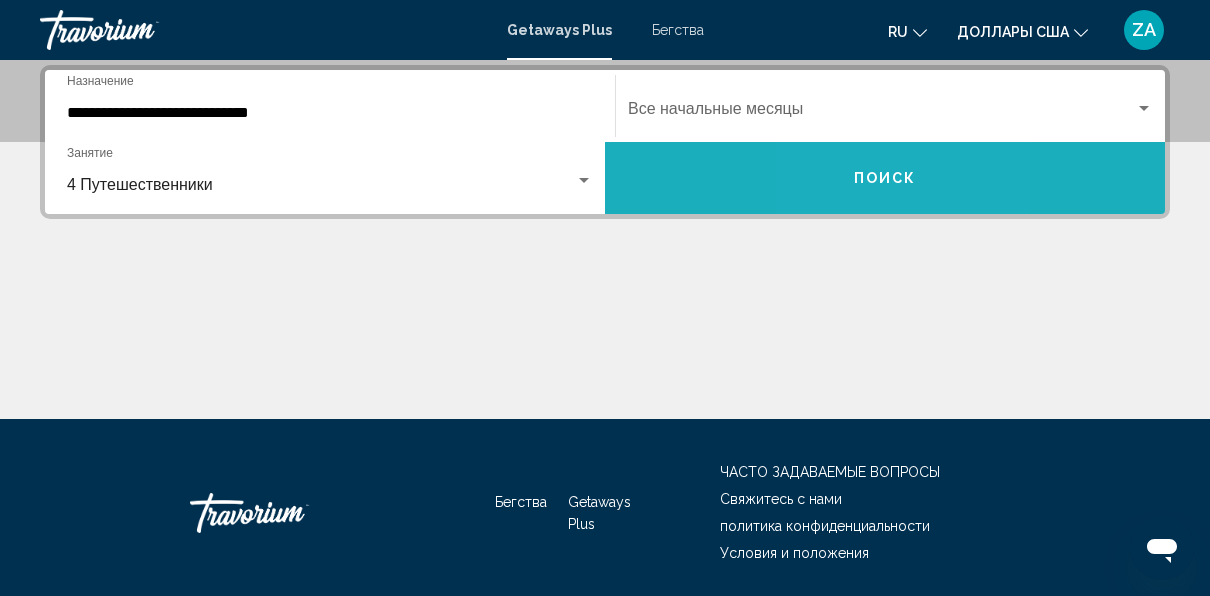 click on "Поиск" at bounding box center (885, 178) 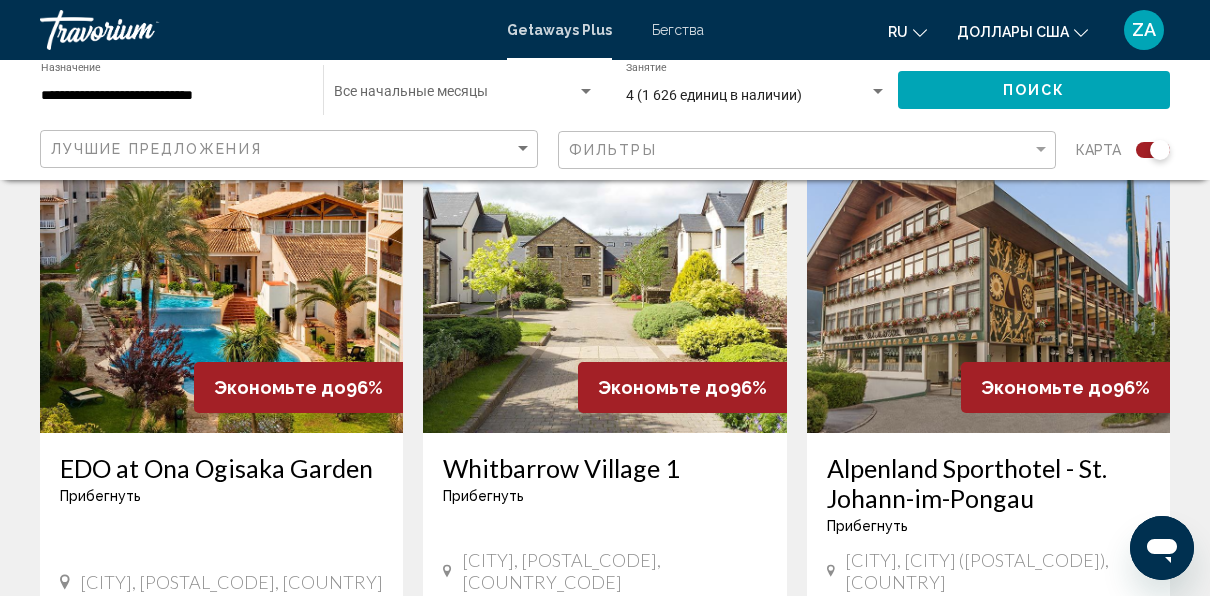 scroll, scrollTop: 2900, scrollLeft: 0, axis: vertical 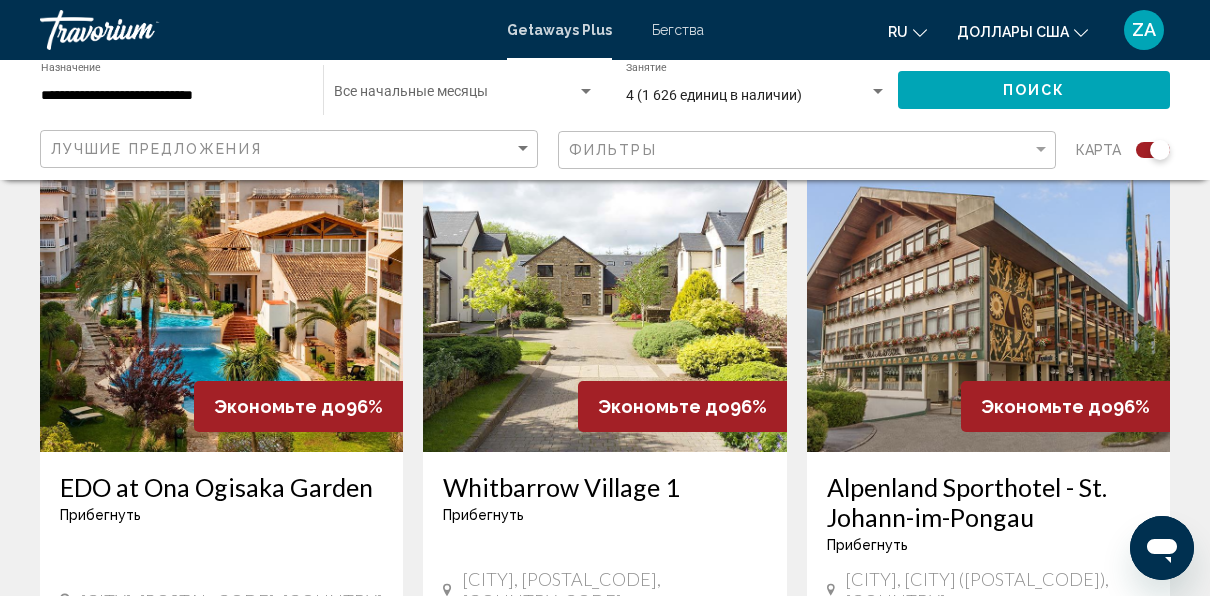 click at bounding box center (221, 292) 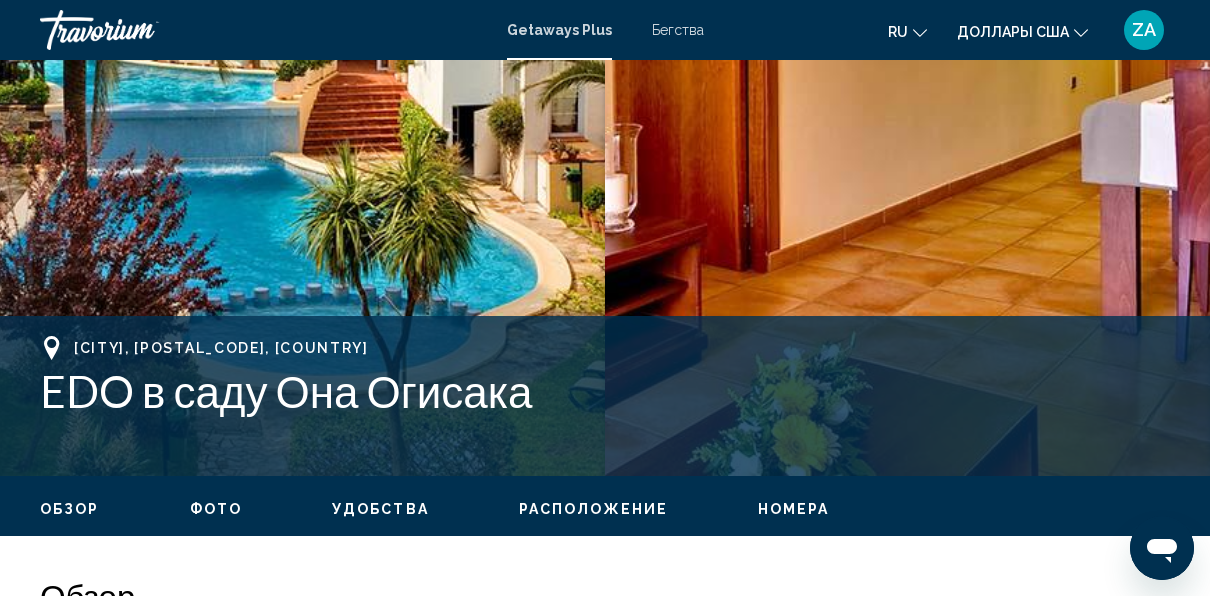 scroll, scrollTop: 336, scrollLeft: 0, axis: vertical 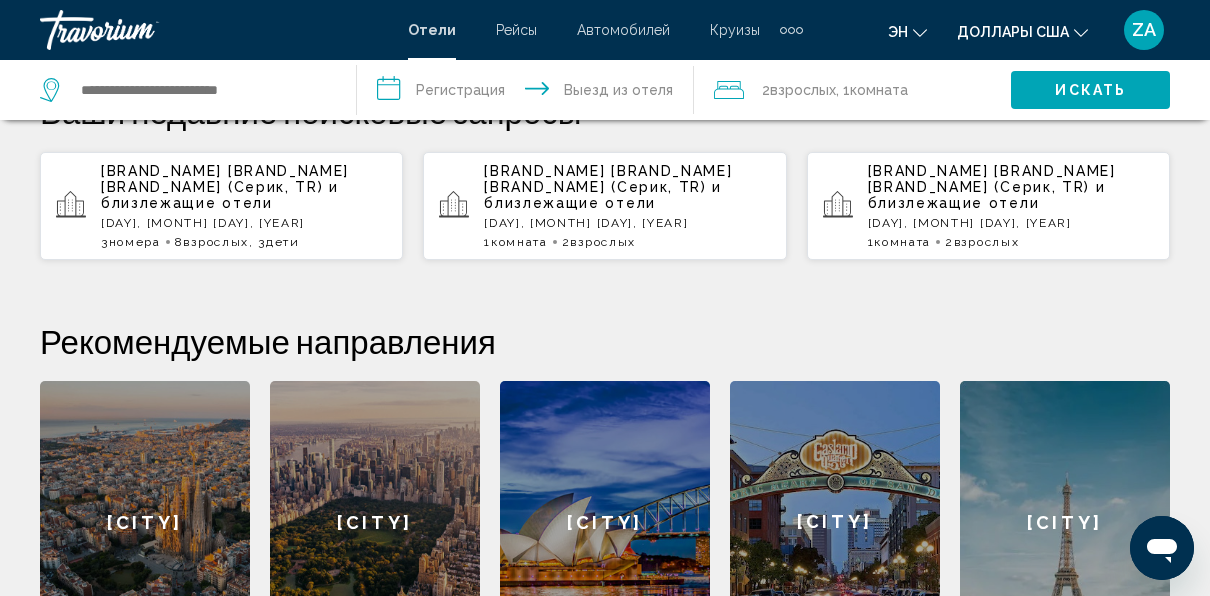 click on "[DAY], [MONTH] [DAY], [YEAR]" at bounding box center [244, 223] 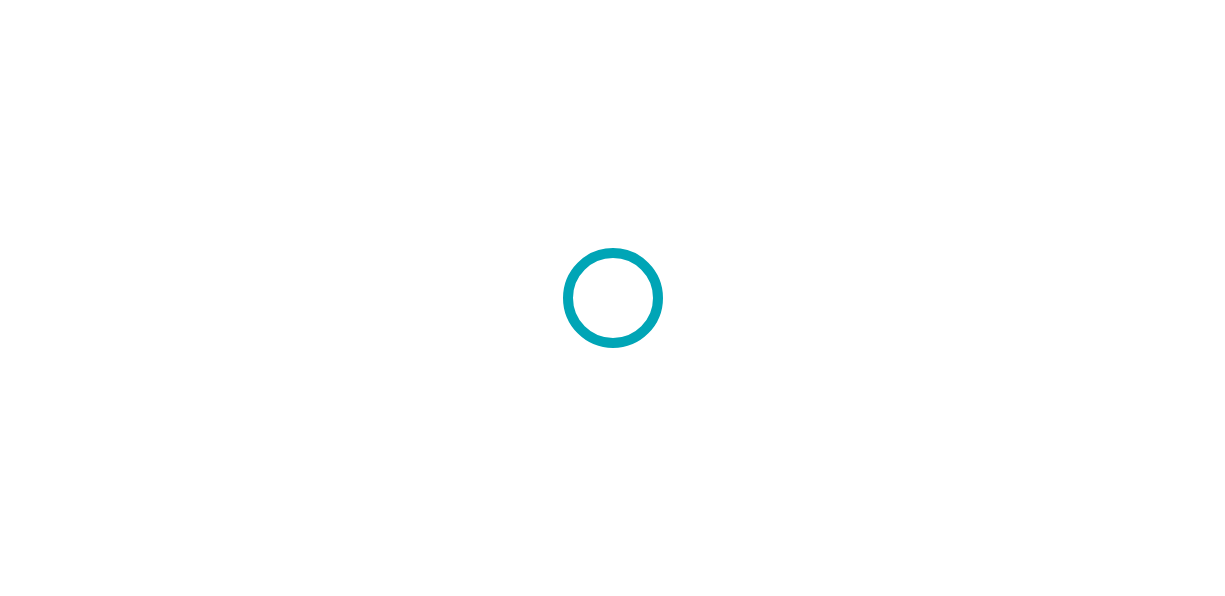 scroll, scrollTop: 0, scrollLeft: 0, axis: both 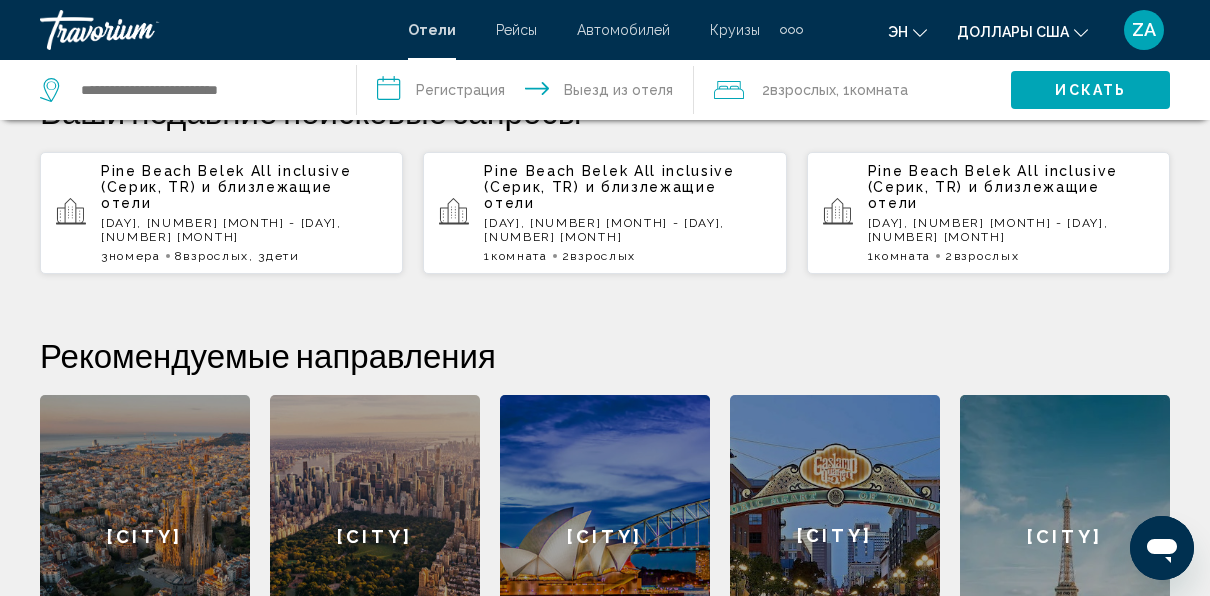 click on "Pine Beach Belek All inclusive (Серик, TR)" at bounding box center (226, 179) 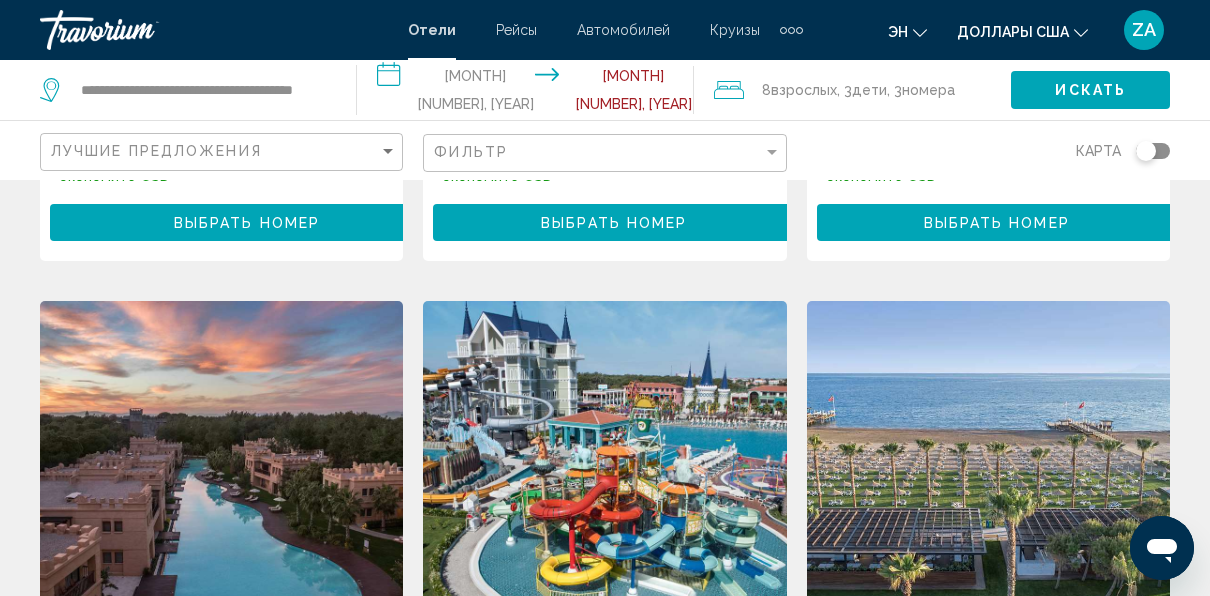 scroll, scrollTop: 1400, scrollLeft: 0, axis: vertical 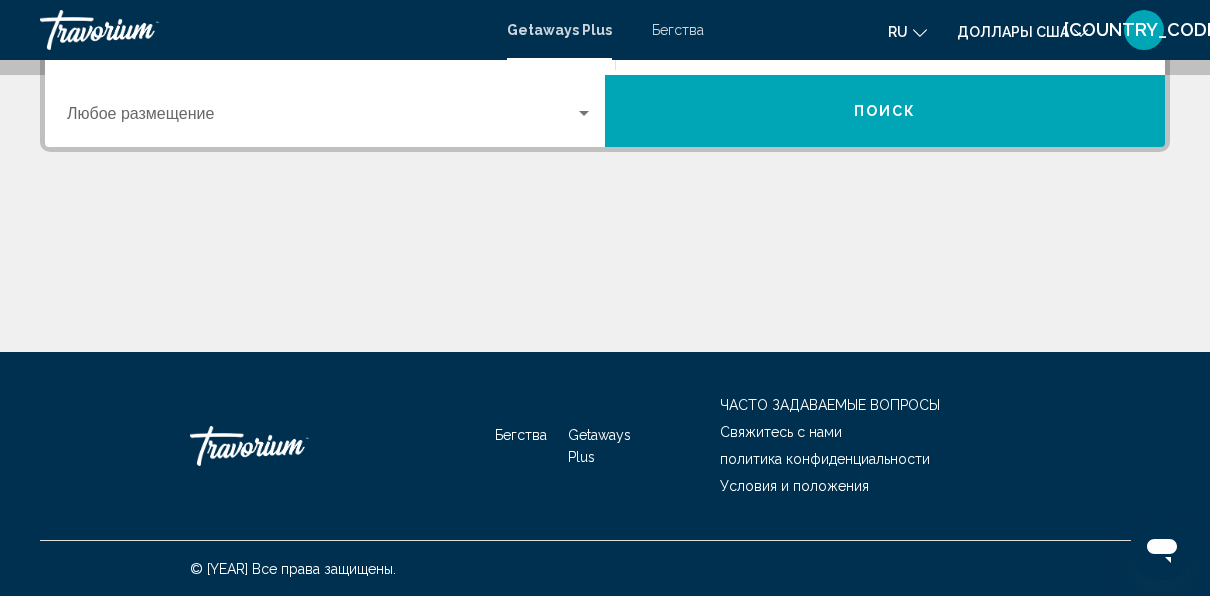 click at bounding box center [321, 118] 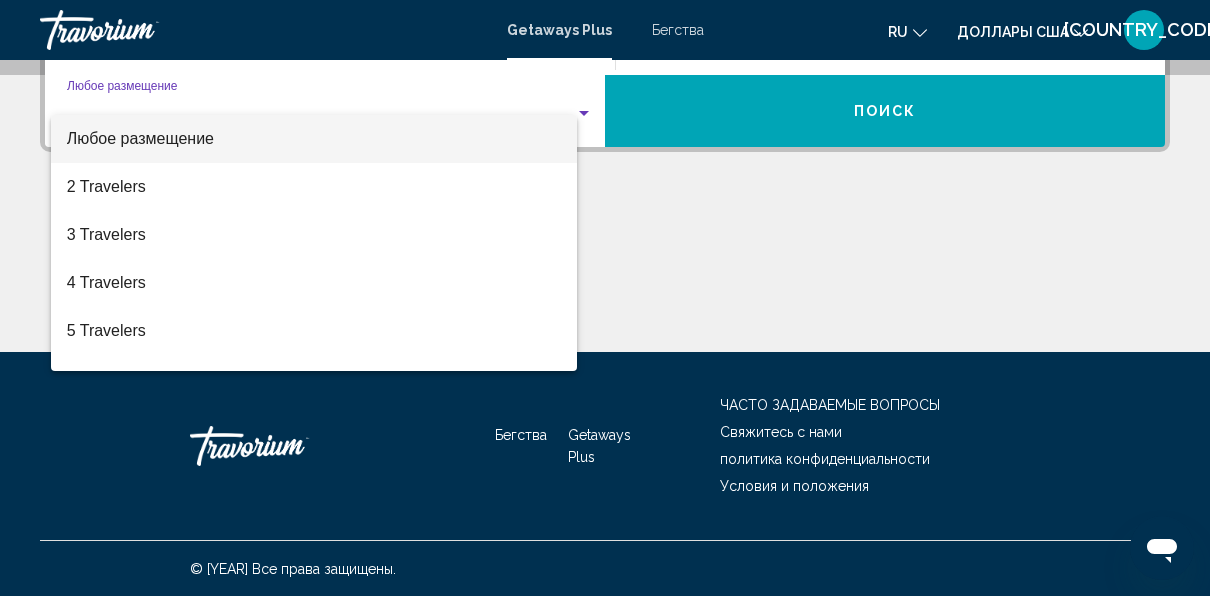 scroll, scrollTop: 458, scrollLeft: 0, axis: vertical 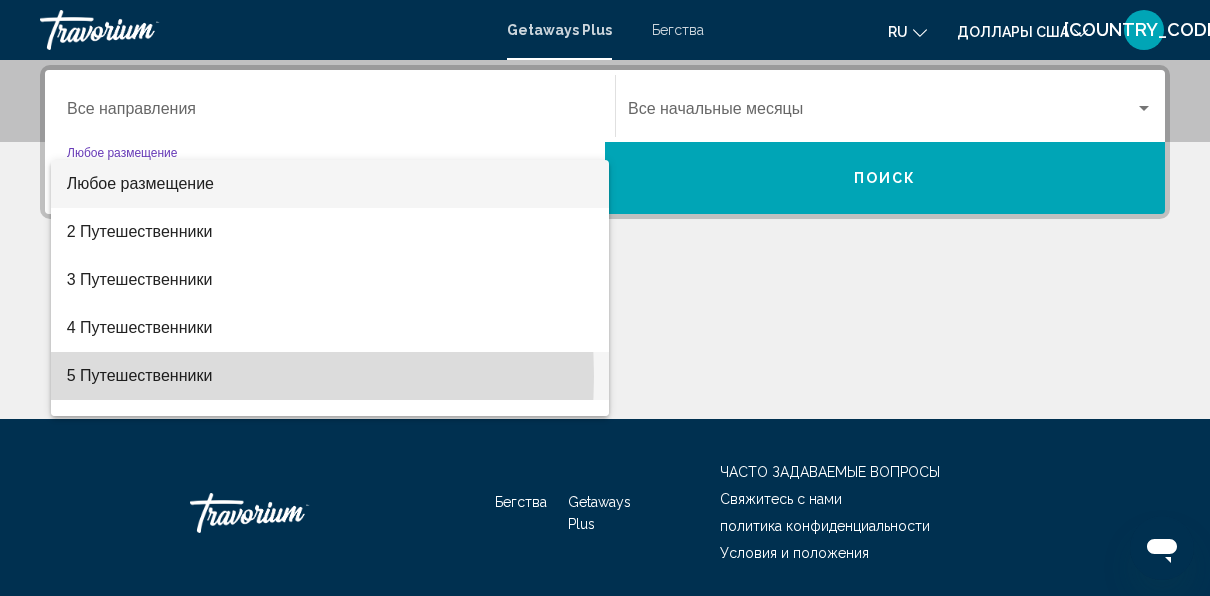 click on "5 Путешественники" at bounding box center [140, 375] 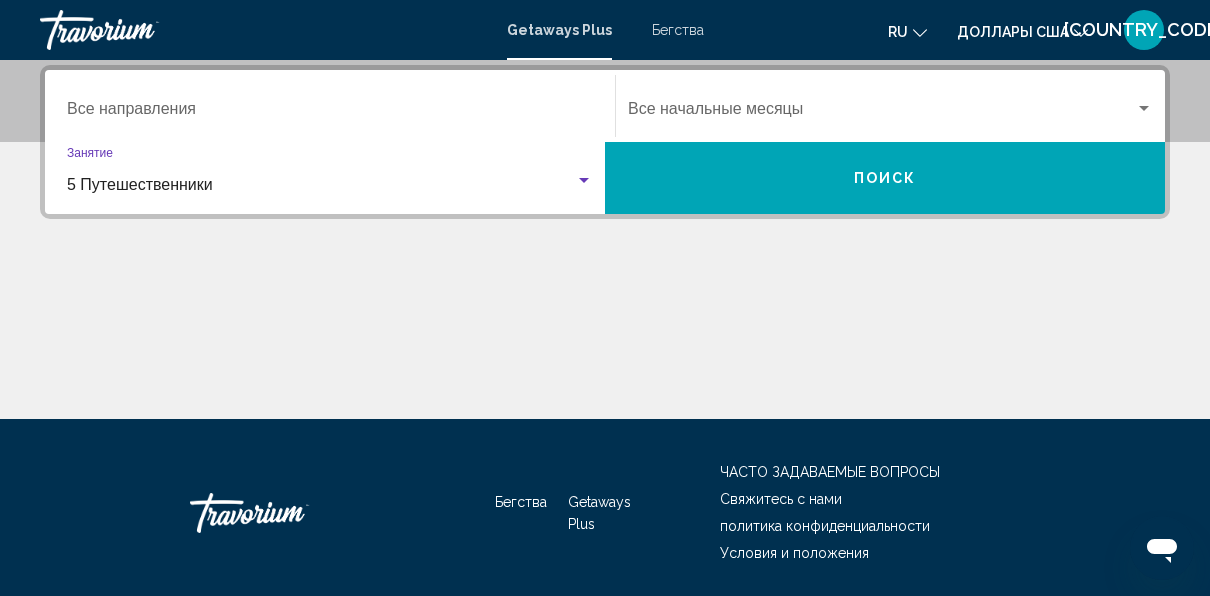 click at bounding box center [881, 113] 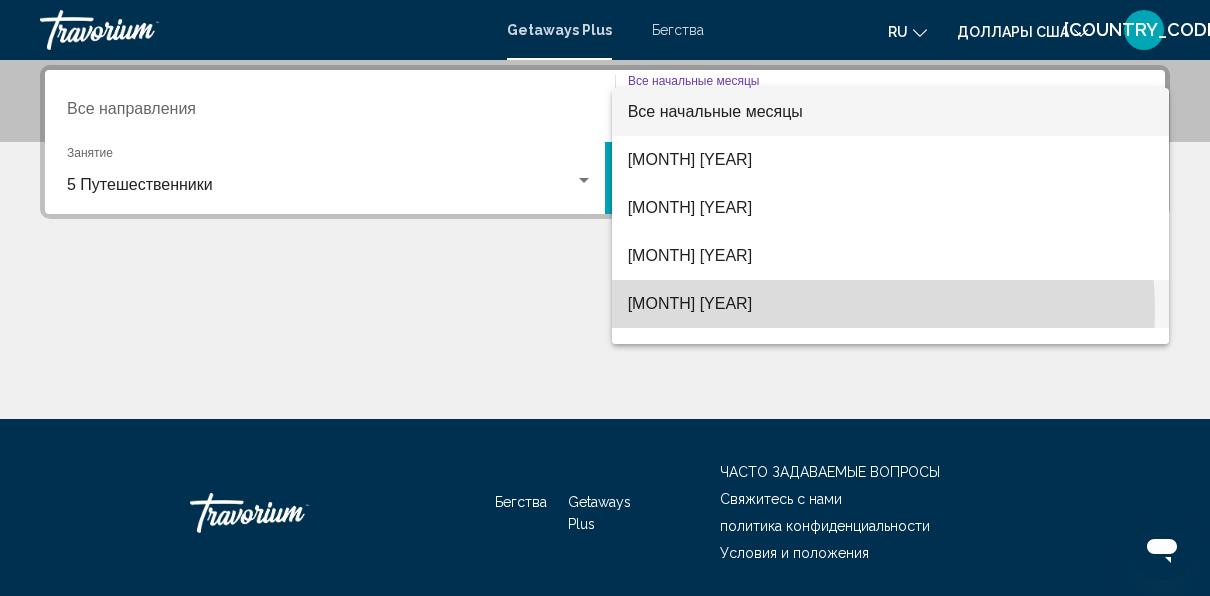 click on "октябрь 2025 г." at bounding box center (690, 303) 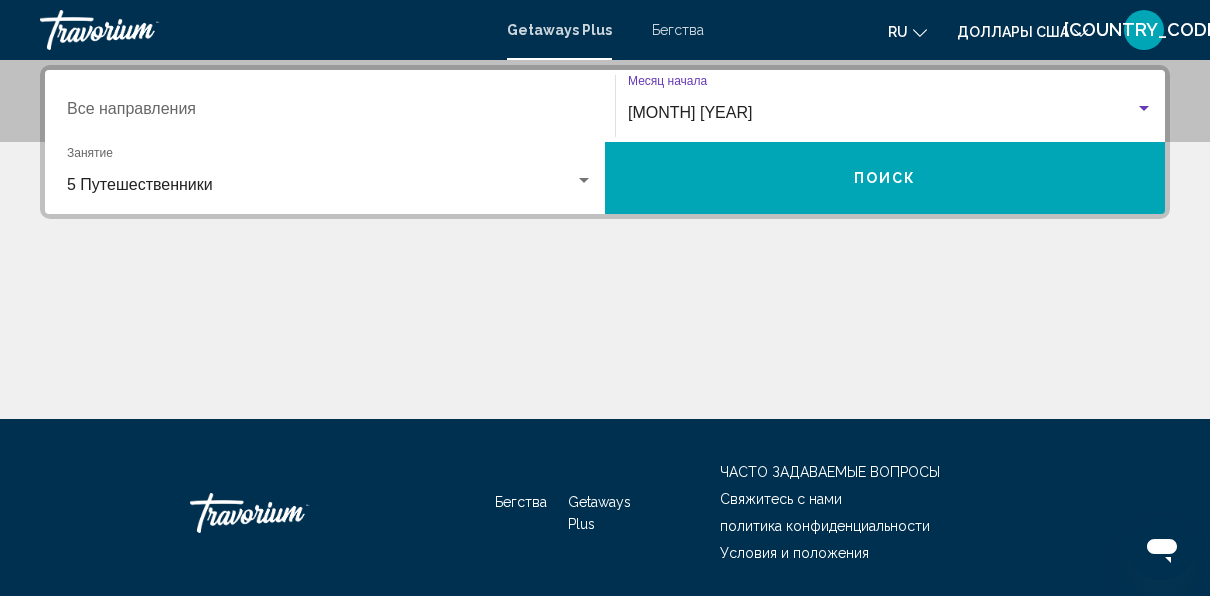 click on "Поиск" at bounding box center [885, 179] 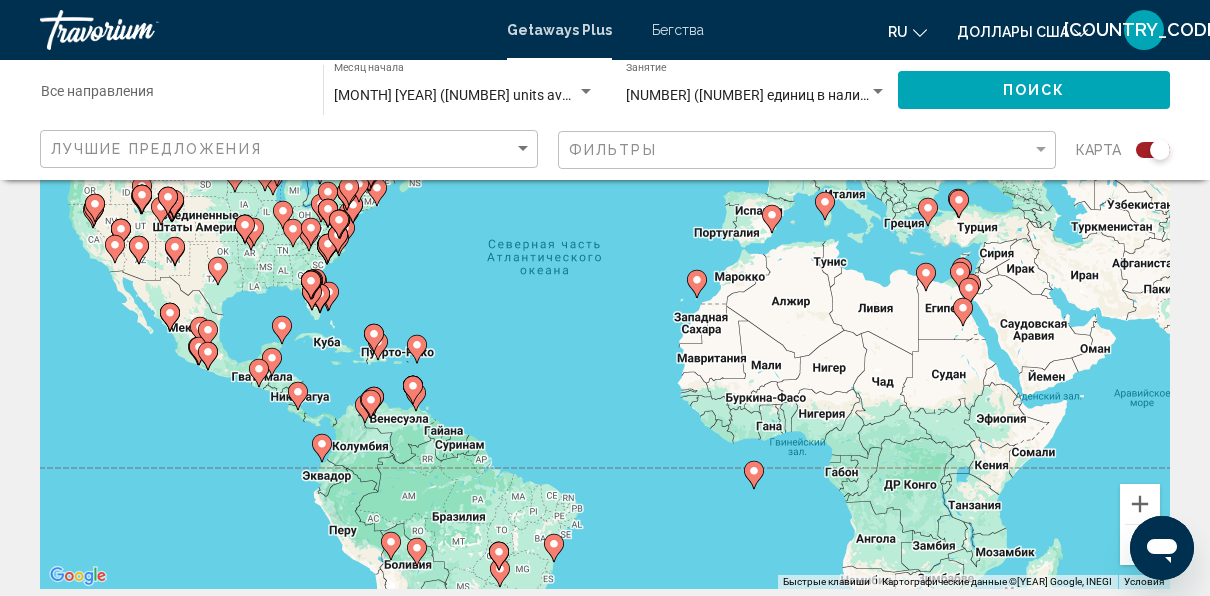 scroll, scrollTop: 0, scrollLeft: 0, axis: both 